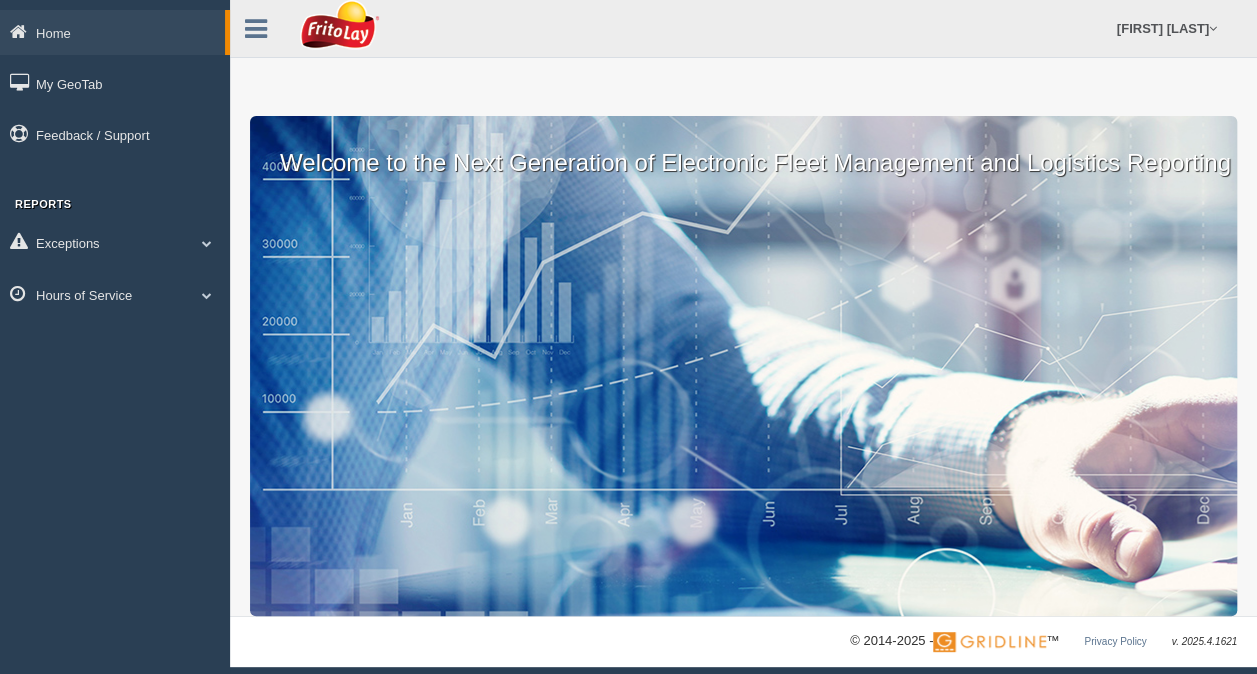 scroll, scrollTop: 12, scrollLeft: 0, axis: vertical 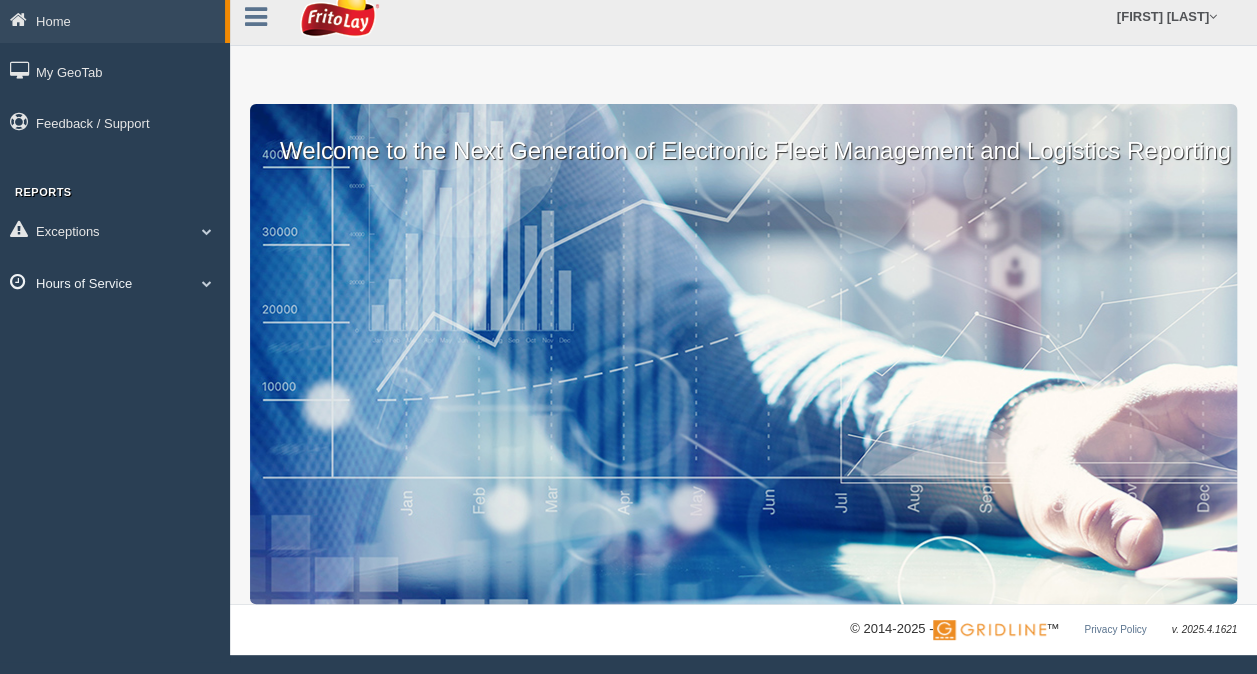 click on "Hours of Service" at bounding box center (115, 282) 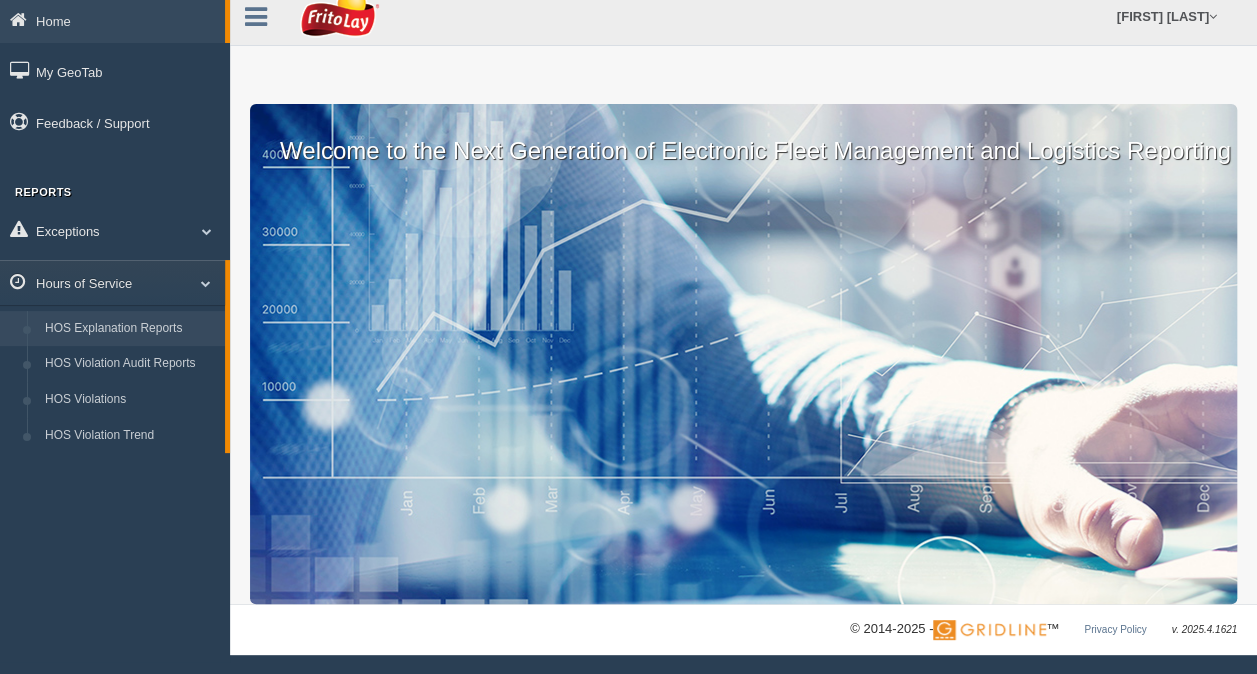 click on "HOS Explanation Reports" at bounding box center (130, 329) 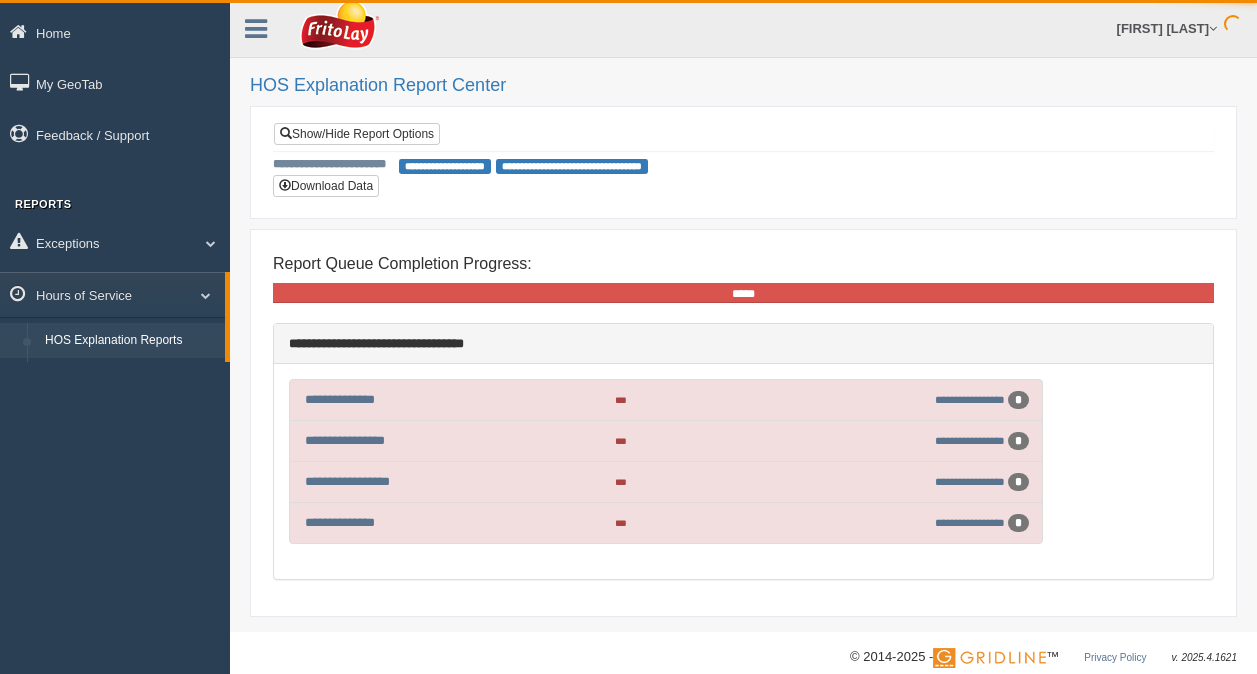 scroll, scrollTop: 0, scrollLeft: 0, axis: both 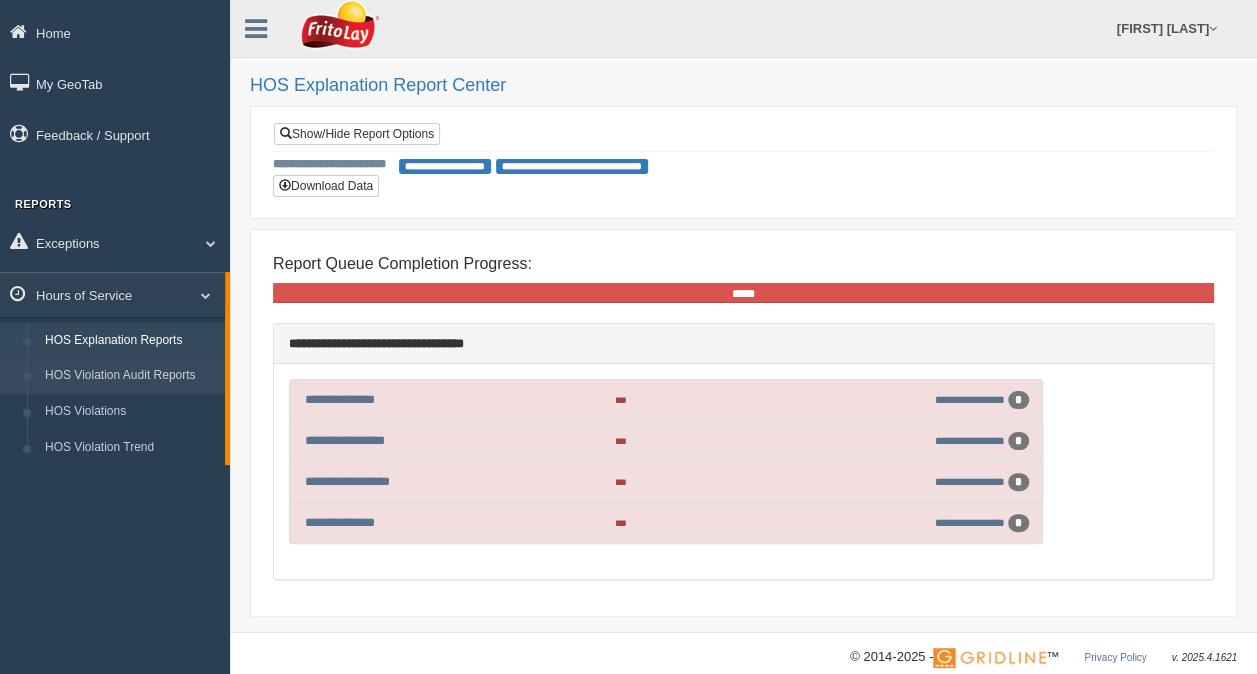 click on "HOS Violation Audit Reports" at bounding box center (130, 376) 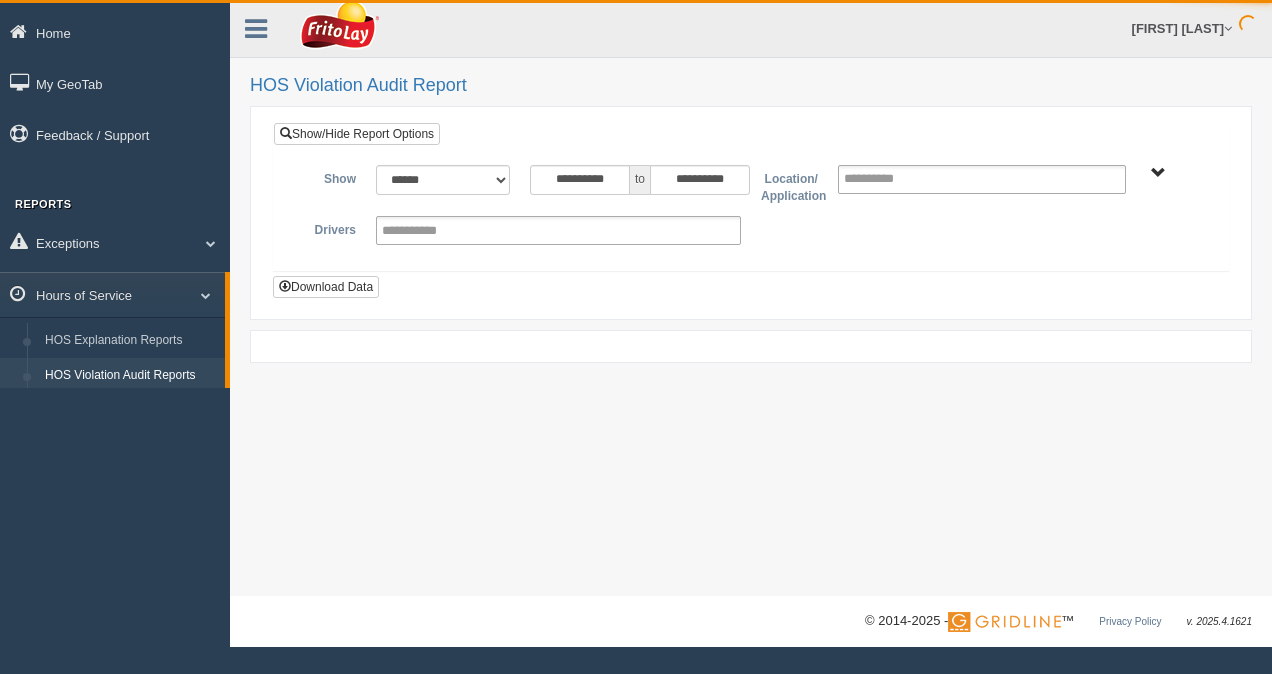 scroll, scrollTop: 0, scrollLeft: 0, axis: both 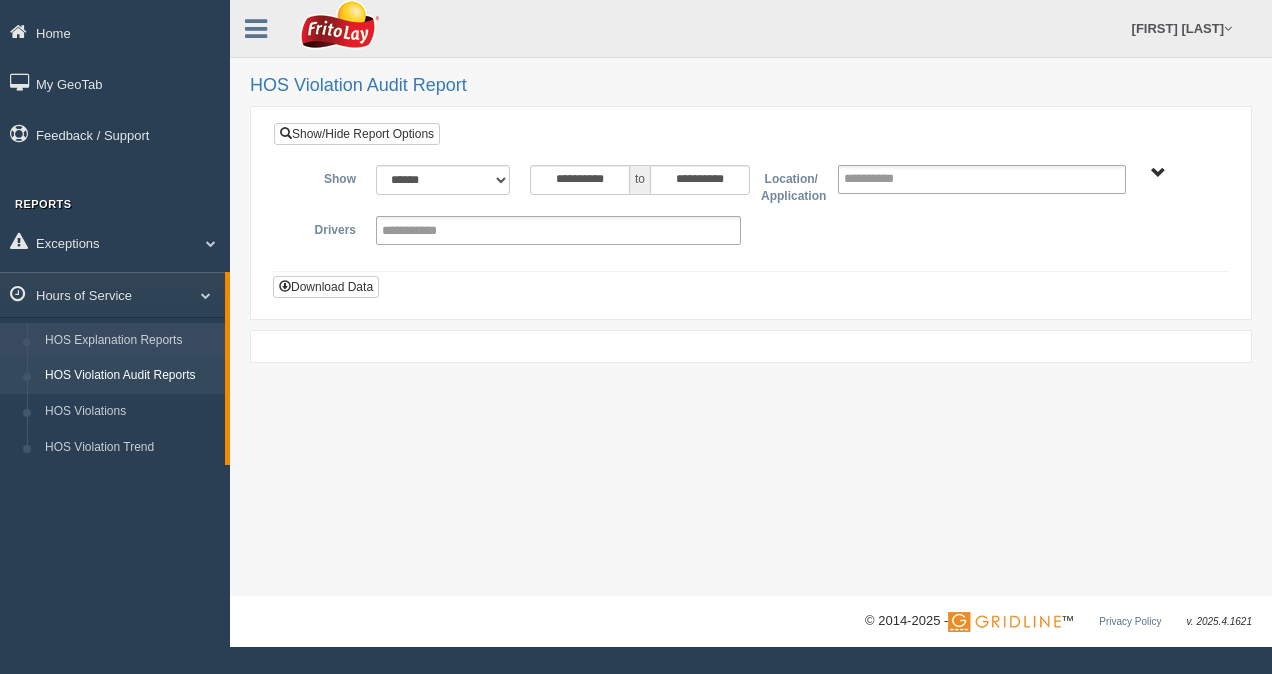 click on "HOS Explanation Reports" at bounding box center (130, 341) 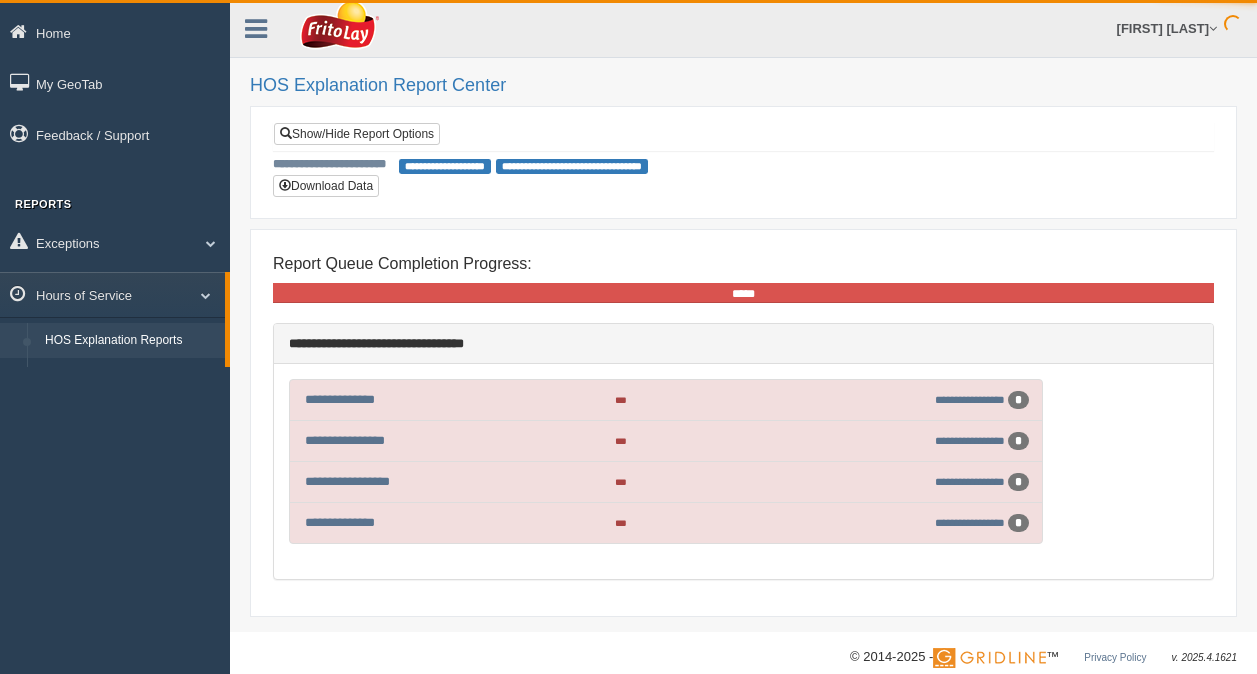 scroll, scrollTop: 0, scrollLeft: 0, axis: both 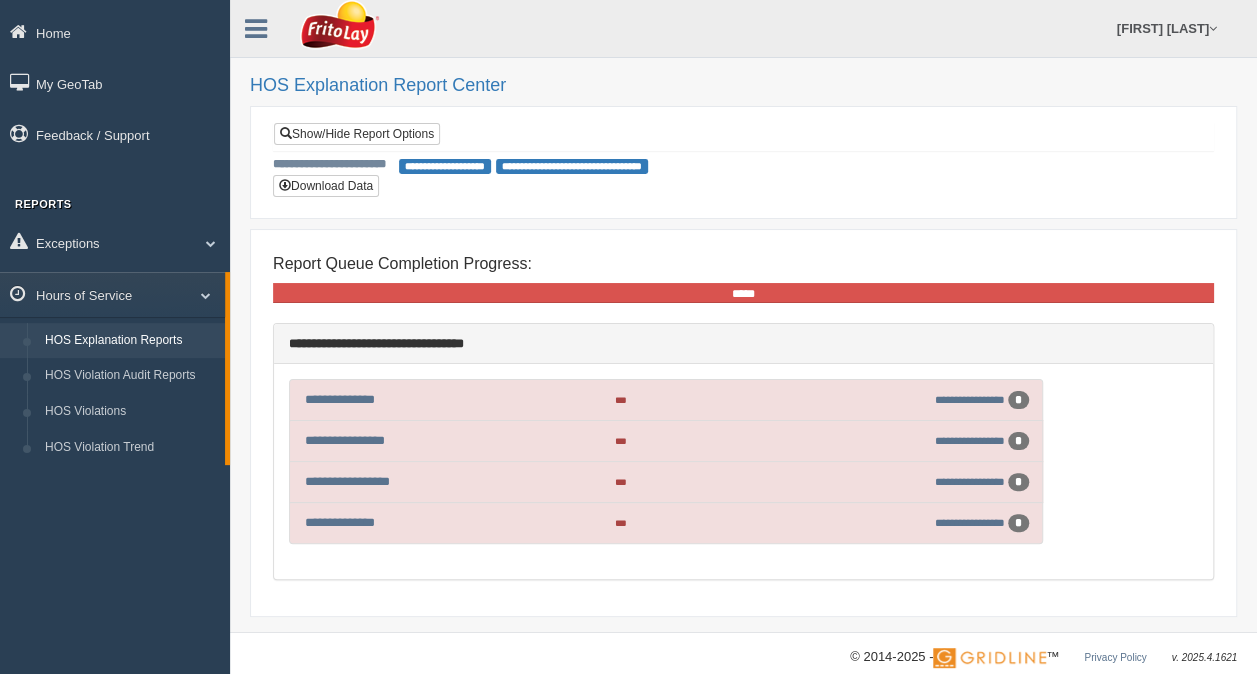 click on "**********" at bounding box center [572, 166] 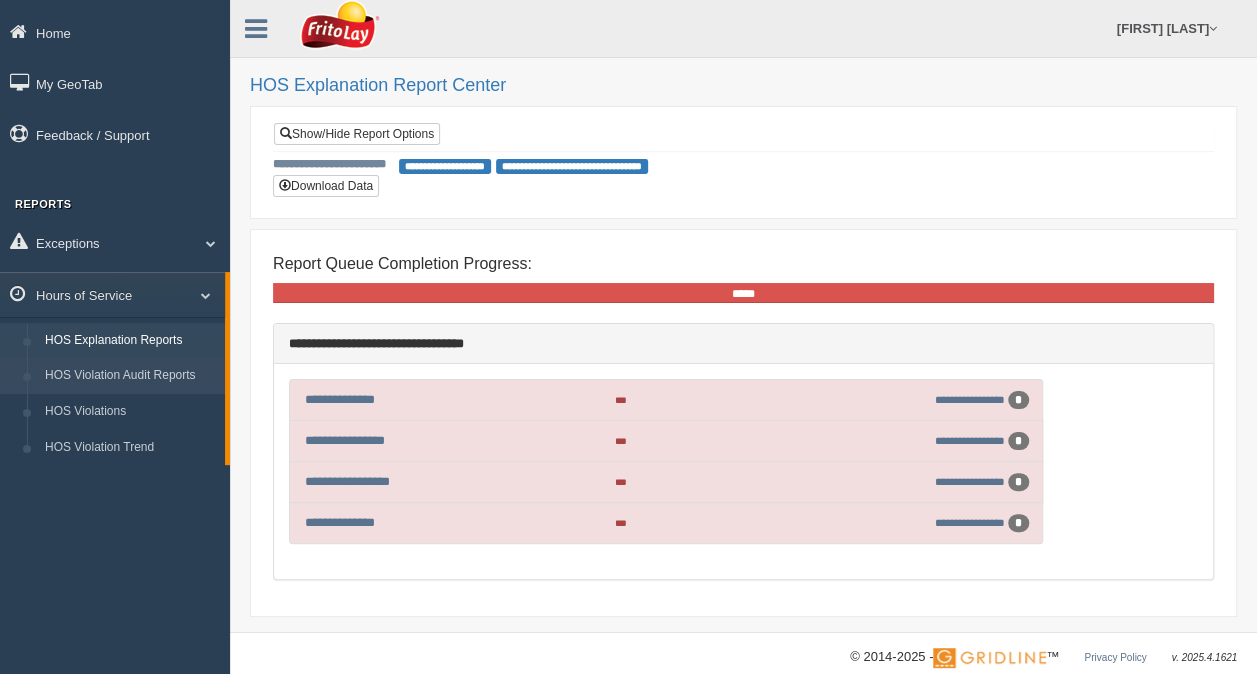 click on "HOS Violation Audit Reports" at bounding box center (130, 376) 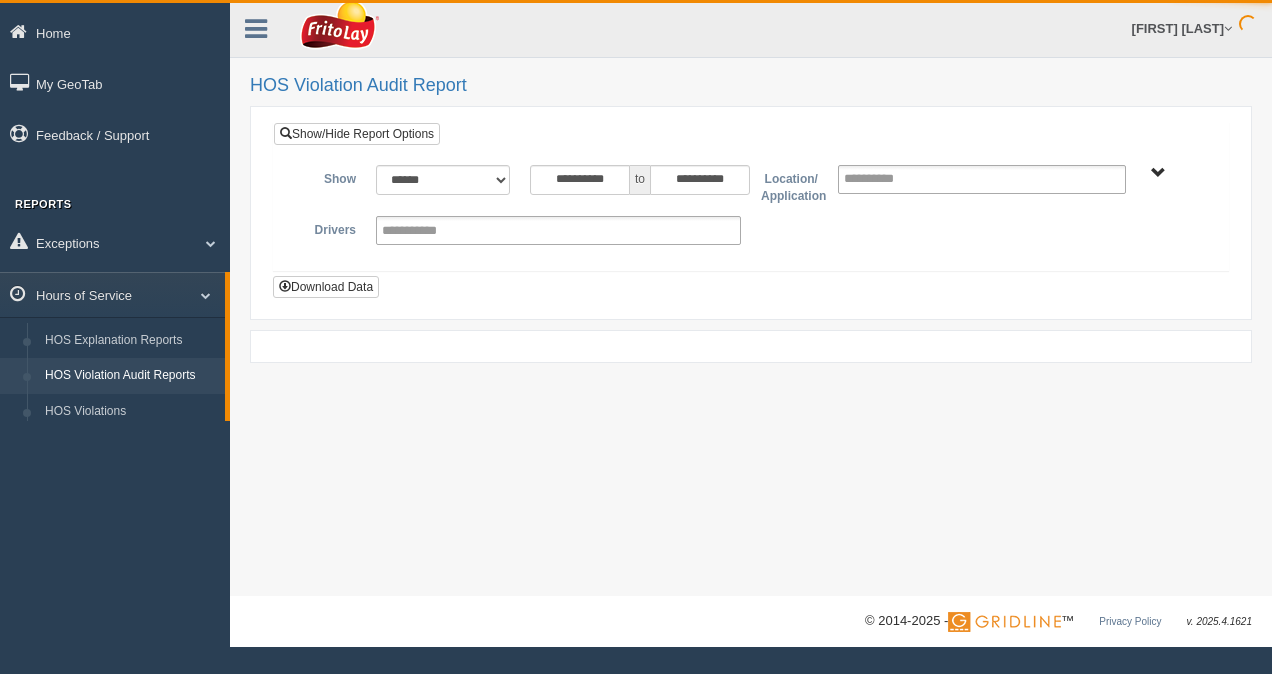 scroll, scrollTop: 0, scrollLeft: 0, axis: both 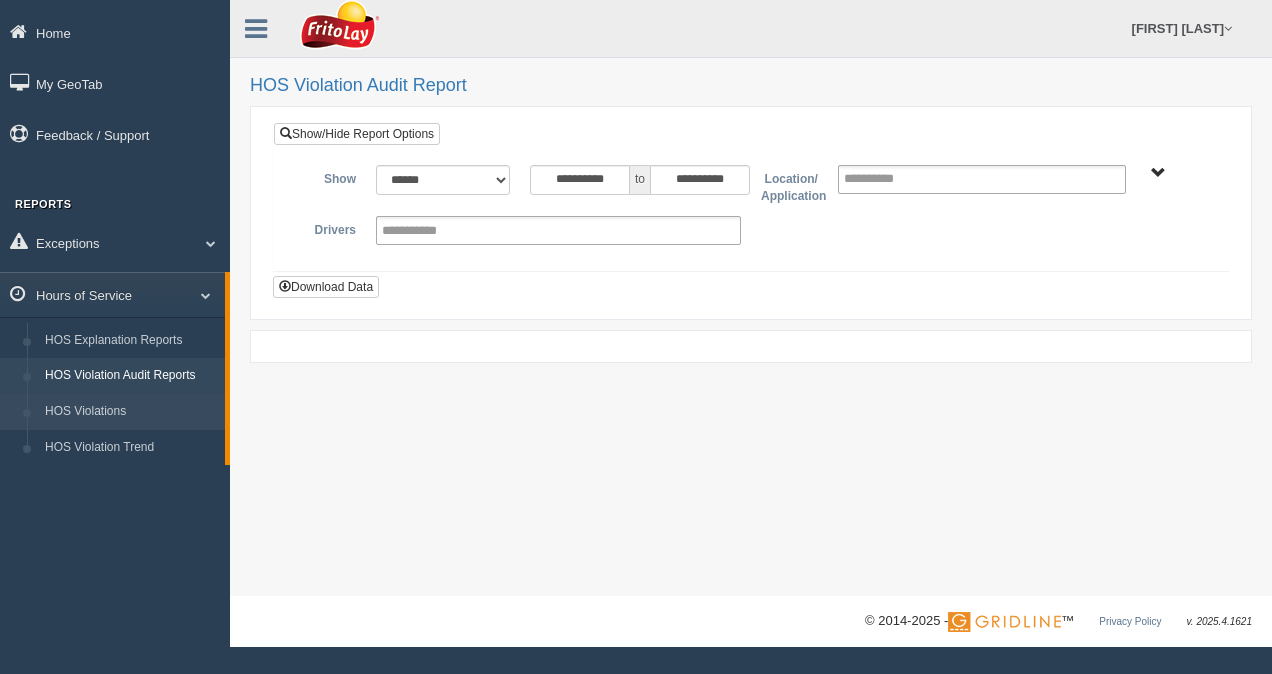 click on "HOS Violations" at bounding box center (130, 412) 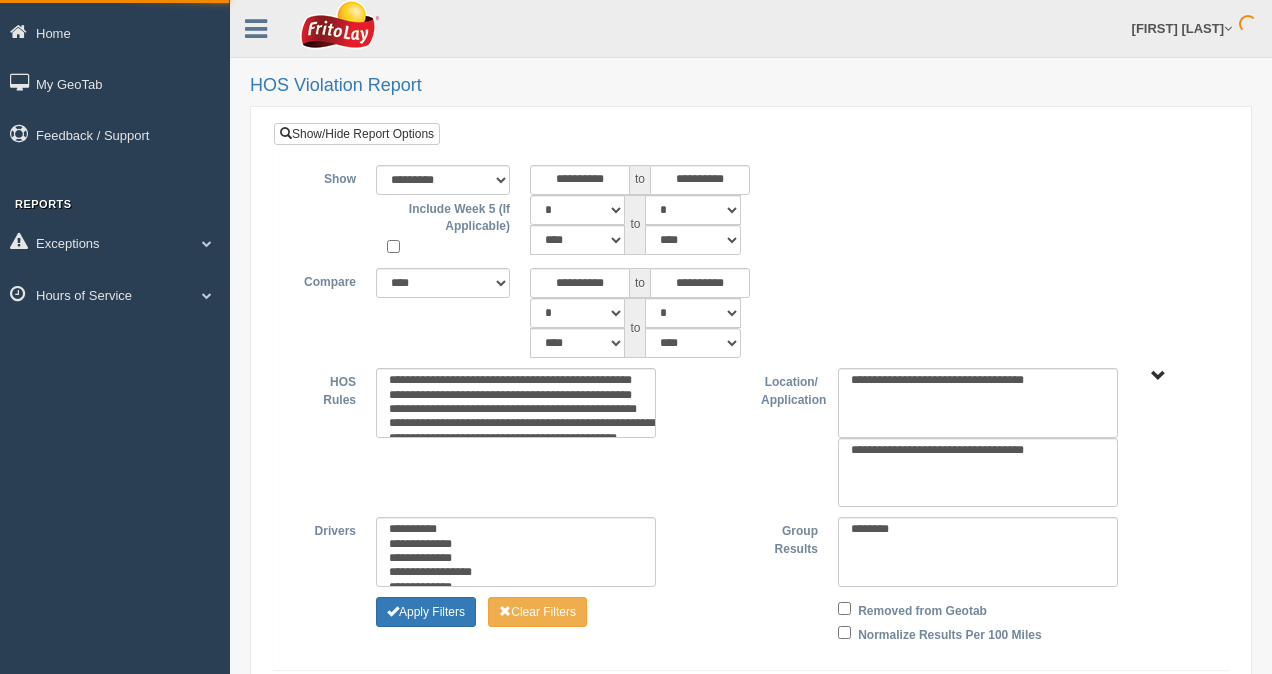 type on "*********" 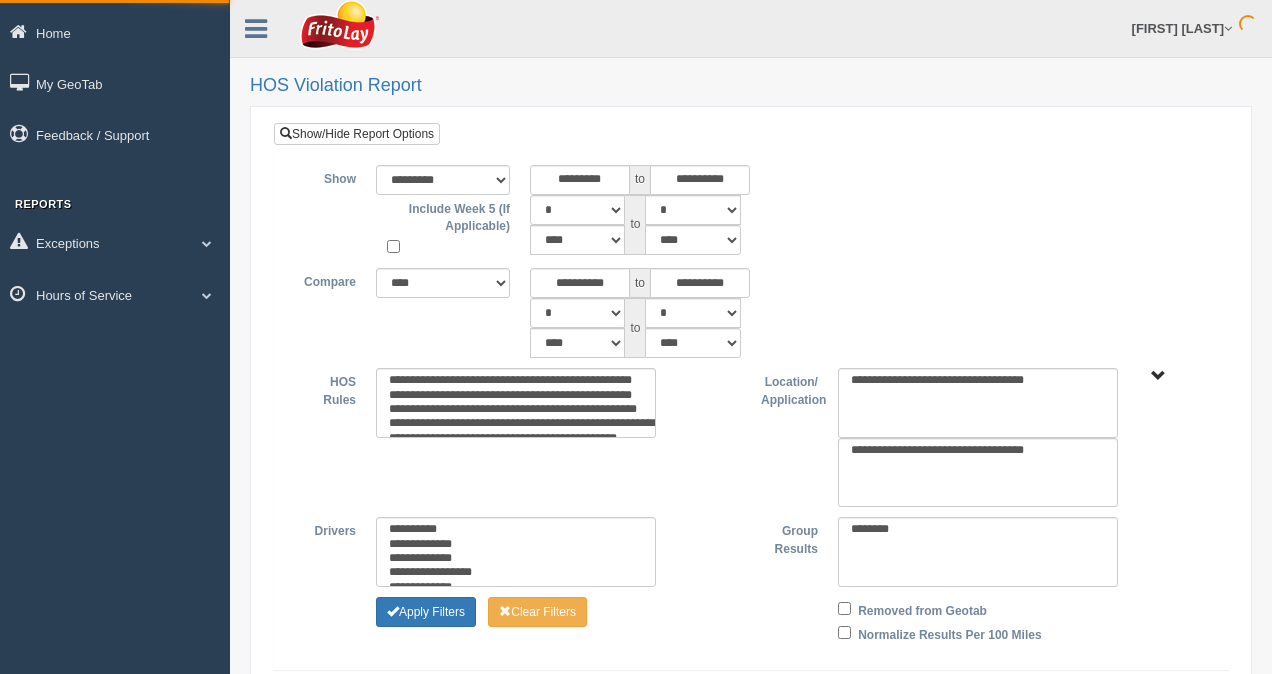 type on "********" 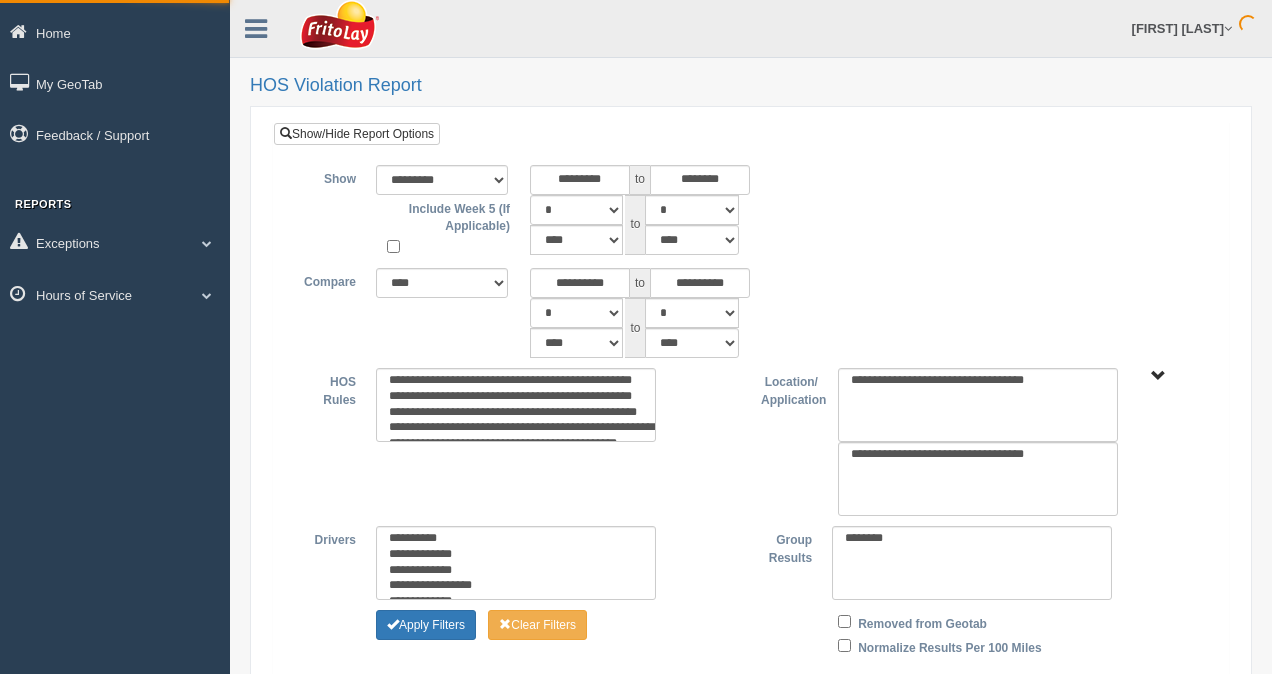 scroll, scrollTop: 0, scrollLeft: 0, axis: both 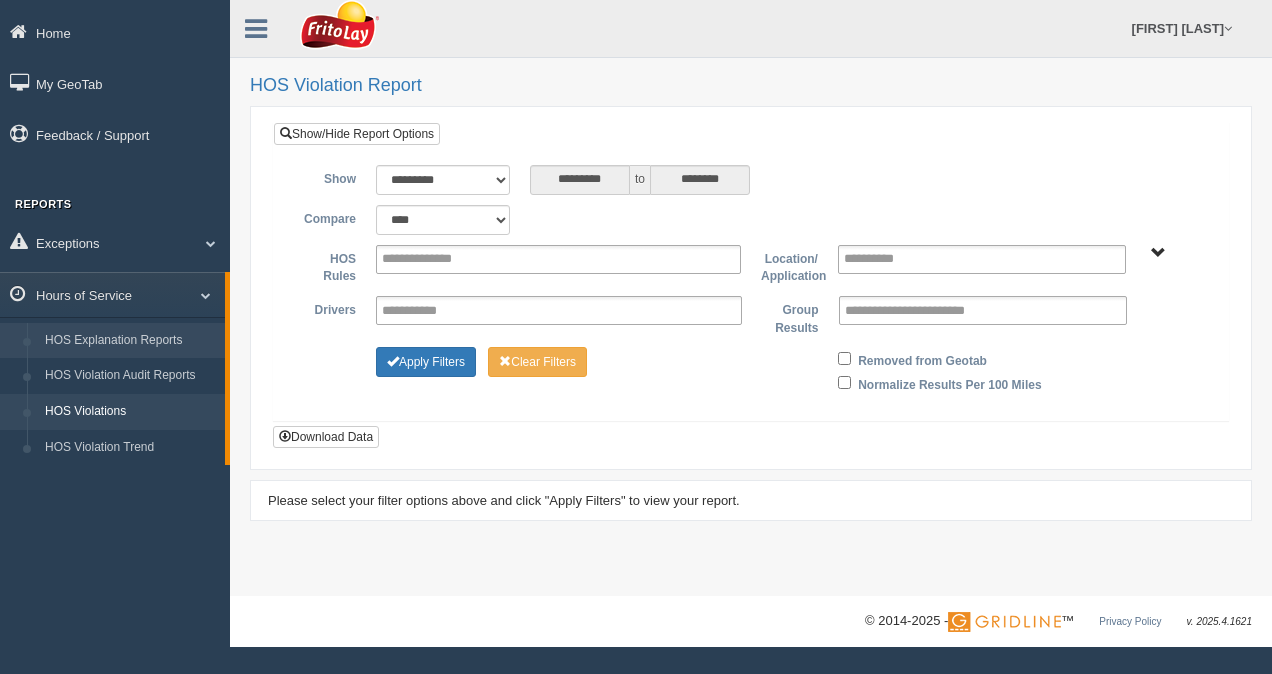 click on "HOS Explanation Reports" at bounding box center (130, 341) 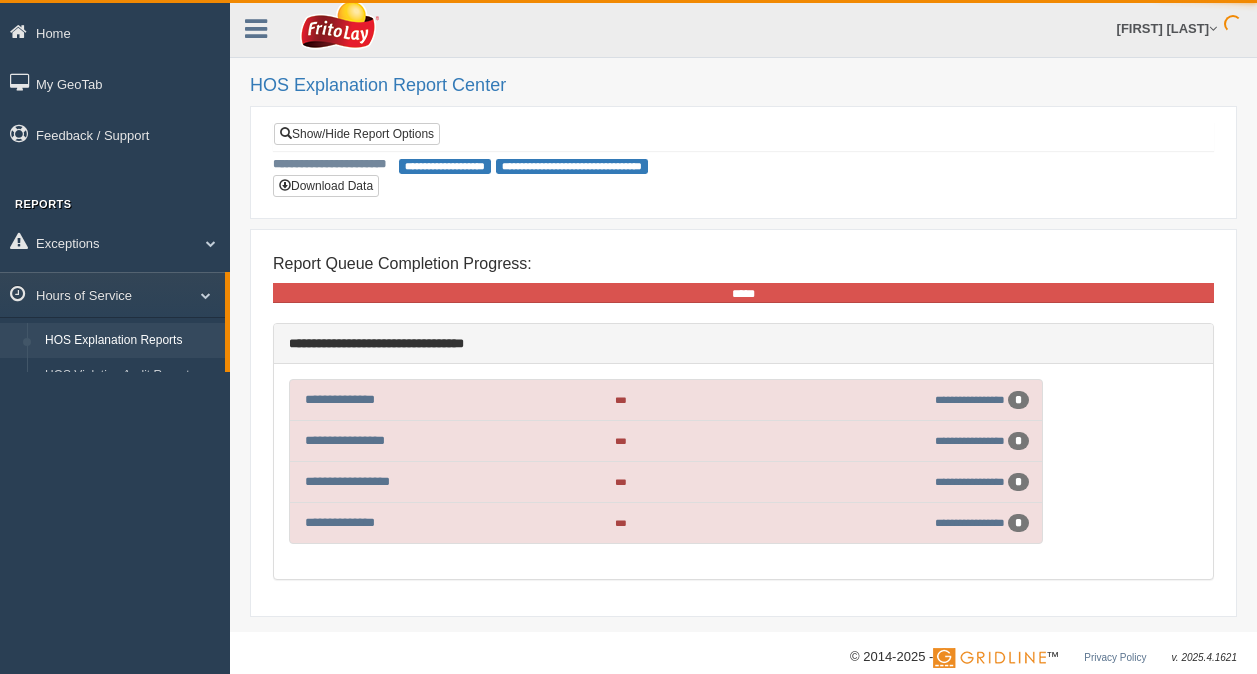 scroll, scrollTop: 0, scrollLeft: 0, axis: both 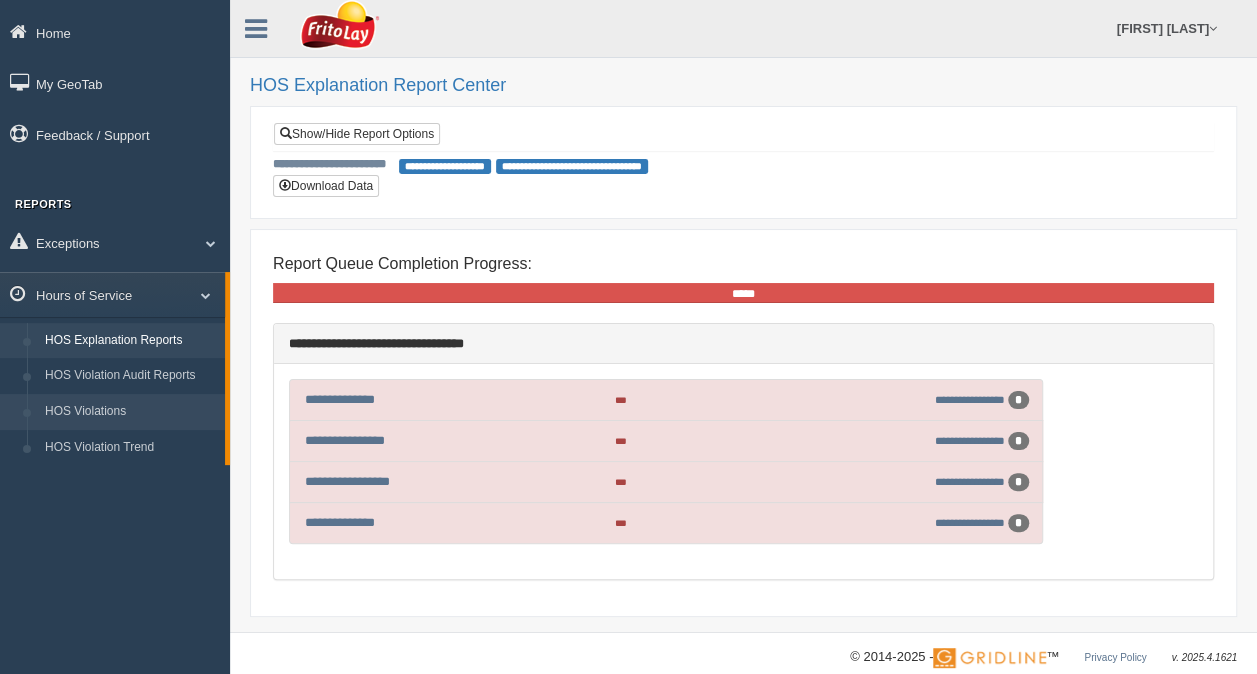 click on "HOS Violations" at bounding box center (130, 412) 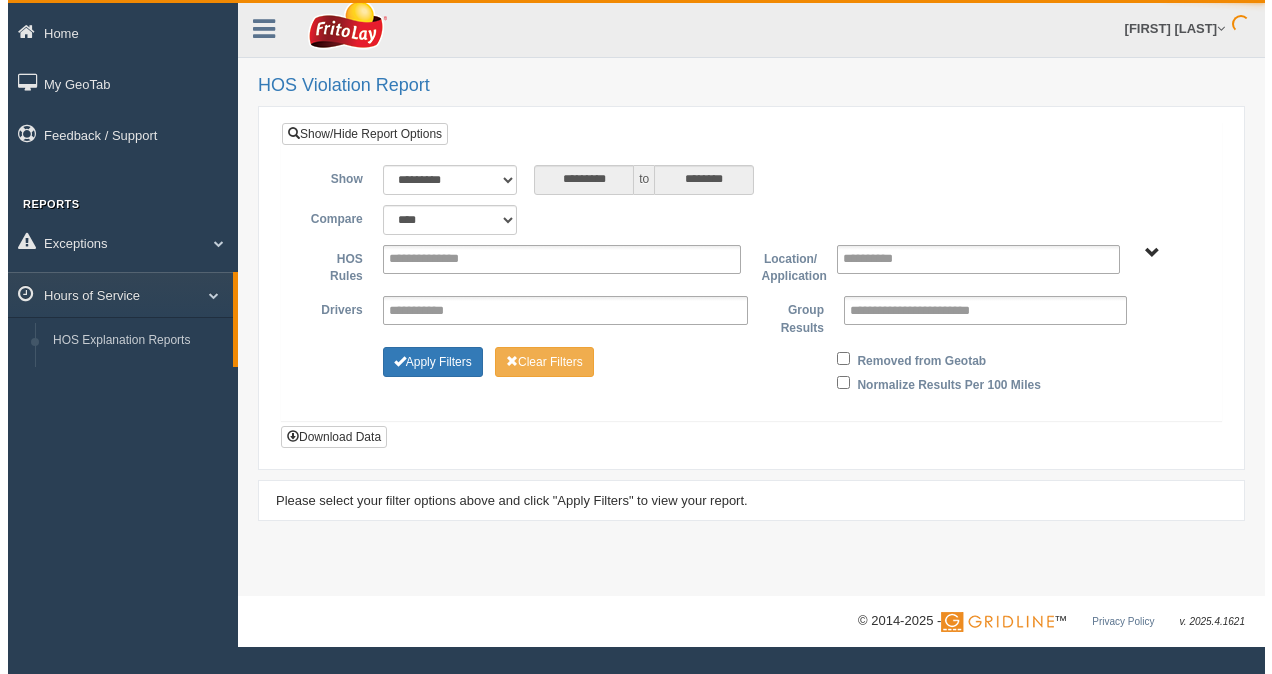 scroll, scrollTop: 0, scrollLeft: 0, axis: both 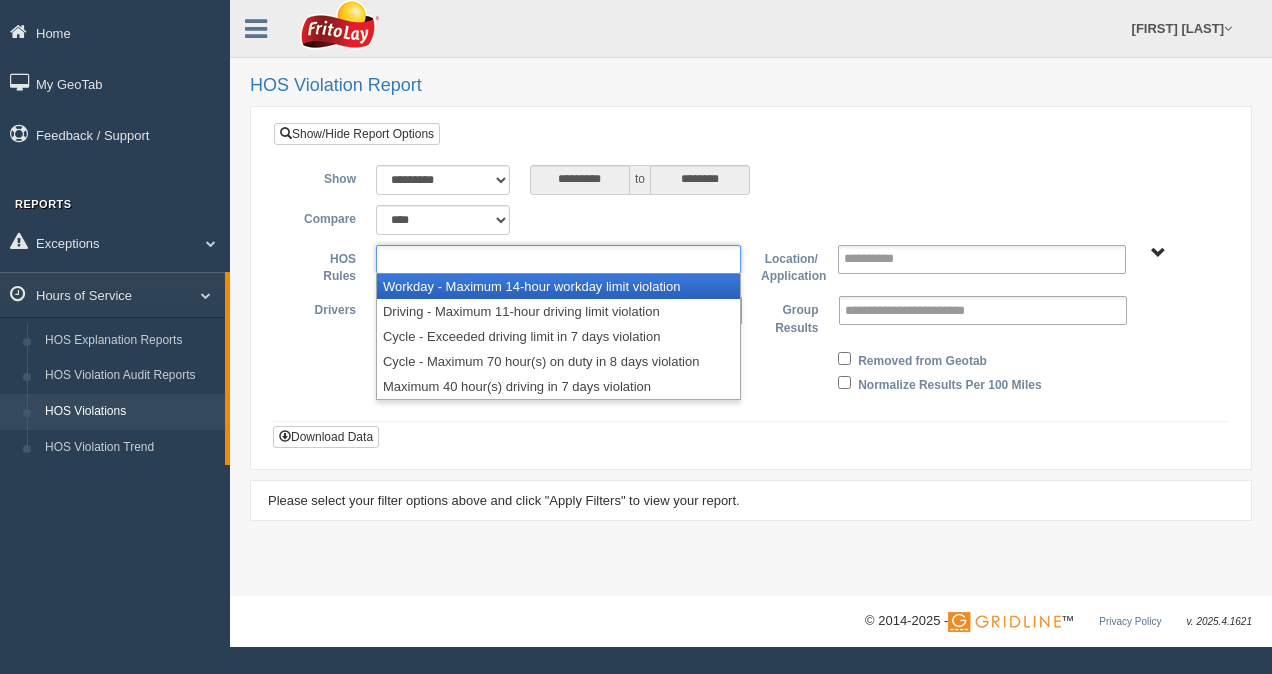 click at bounding box center (431, 259) 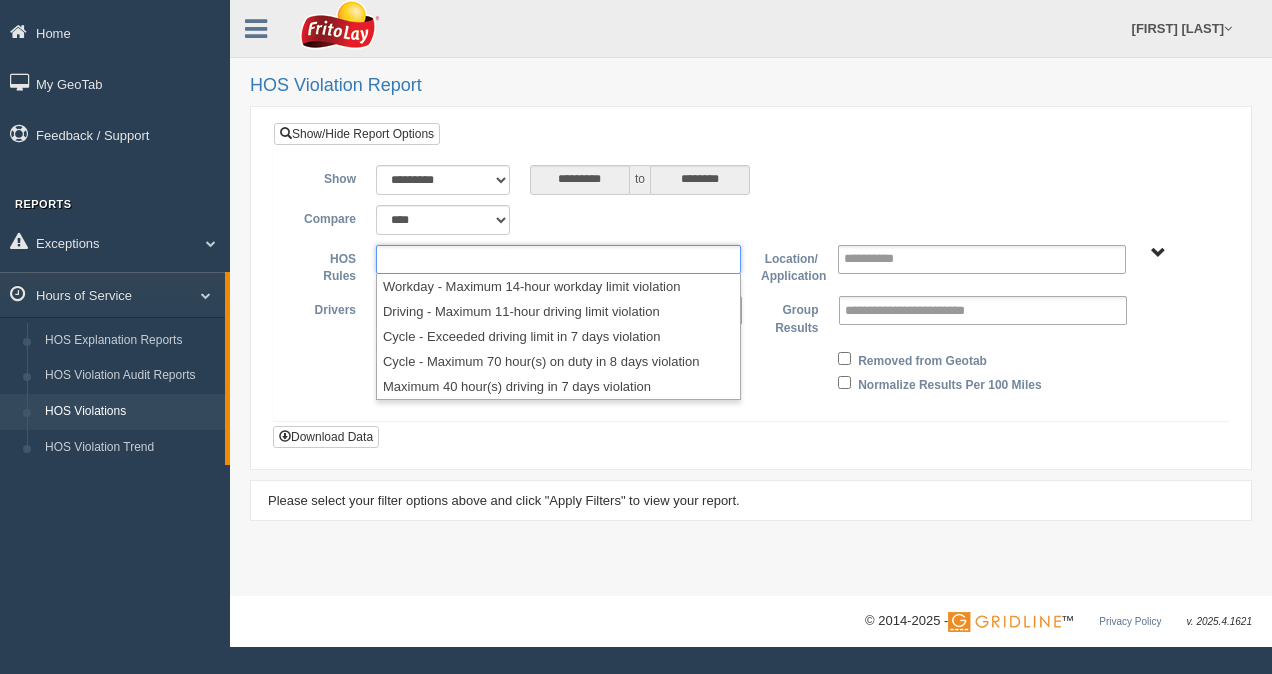 type on "**********" 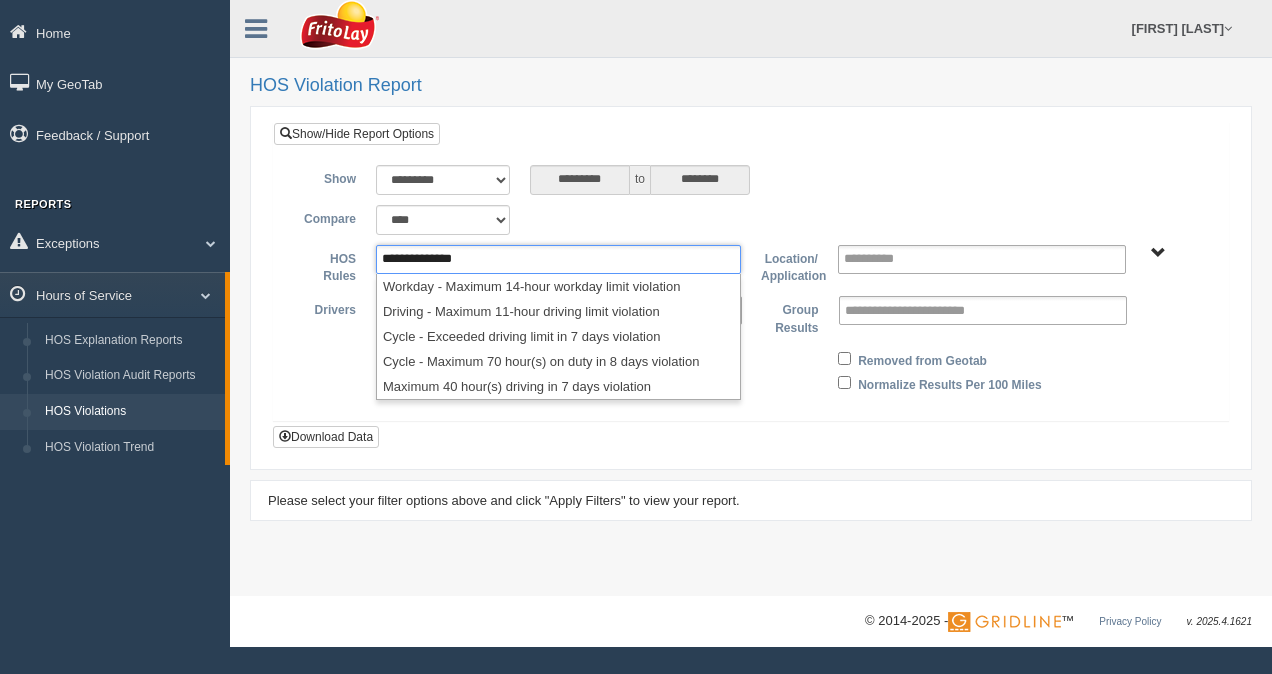 click on "Drivers
[LICENSE_NUMBER]
[LICENSE_NUMBER]
[LICENSE_NUMBER]
[LICENSE_NUMBER]
[LICENSE_NUMBER]
[LICENSE_NUMBER]
[LICENSE_NUMBER]
[LICENSE_NUMBER]
[LICENSE_NUMBER]
[LICENSE_NUMBER]
[LICENSE_NUMBER]
[LICENSE_NUMBER]
[LICENSE_NUMBER]
[LICENSE_NUMBER]
[LICENSE_NUMBER]
[LICENSE_NUMBER]
[LICENSE_NUMBER]
[LICENSE_NUMBER]
[LICENSE_NUMBER]
[LICENSE_NUMBER]
[LICENSE_NUMBER]
[LICENSE_NUMBER]
[LICENSE_NUMBER]
[LICENSE_NUMBER]
[LICENSE_NUMBER]
[LICENSE_NUMBER]
[LICENSE_NUMBER]
[LICENSE_NUMBER]
[LICENSE_NUMBER]
[LICENSE_NUMBER]
[LICENSE_NUMBER]
[LICENSE_NUMBER]
[LICENSE_NUMBER]
[LICENSE_NUMBER]
[LICENSE_NUMBER]
[LICENSE_NUMBER]
[LICENSE_NUMBER]
[LICENSE_NUMBER]
[LICENSE_NUMBER]
[LICENSE_NUMBER]
[LICENSE_NUMBER]
[LICENSE_NUMBER]
[LICENSE_NUMBER]
[LICENSE_NUMBER]
[LICENSE_NUMBER]
[LICENSE_NUMBER]
[LICENSE_NUMBER]
[LICENSE_NUMBER]
[LICENSE_NUMBER]
[LICENSE_NUMBER]
[LICENSE_NUMBER]
[LICENSE_NUMBER]
[LICENSE_NUMBER]" at bounding box center [751, 316] 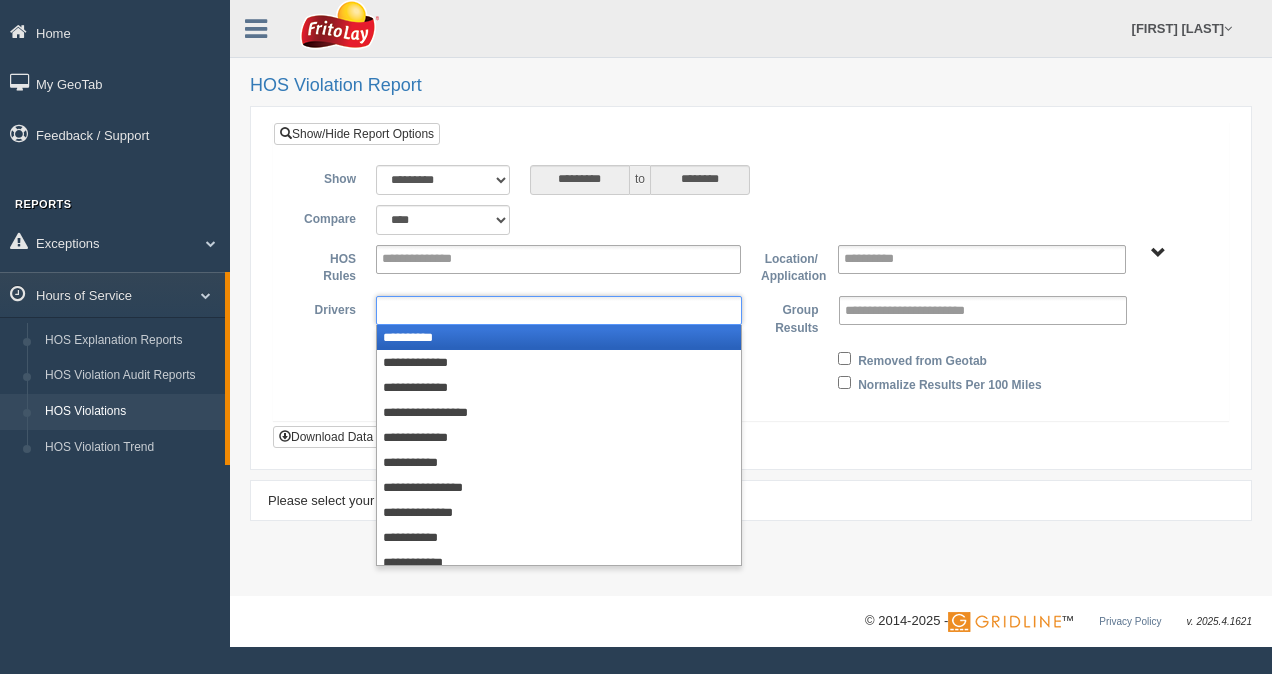 click at bounding box center (424, 310) 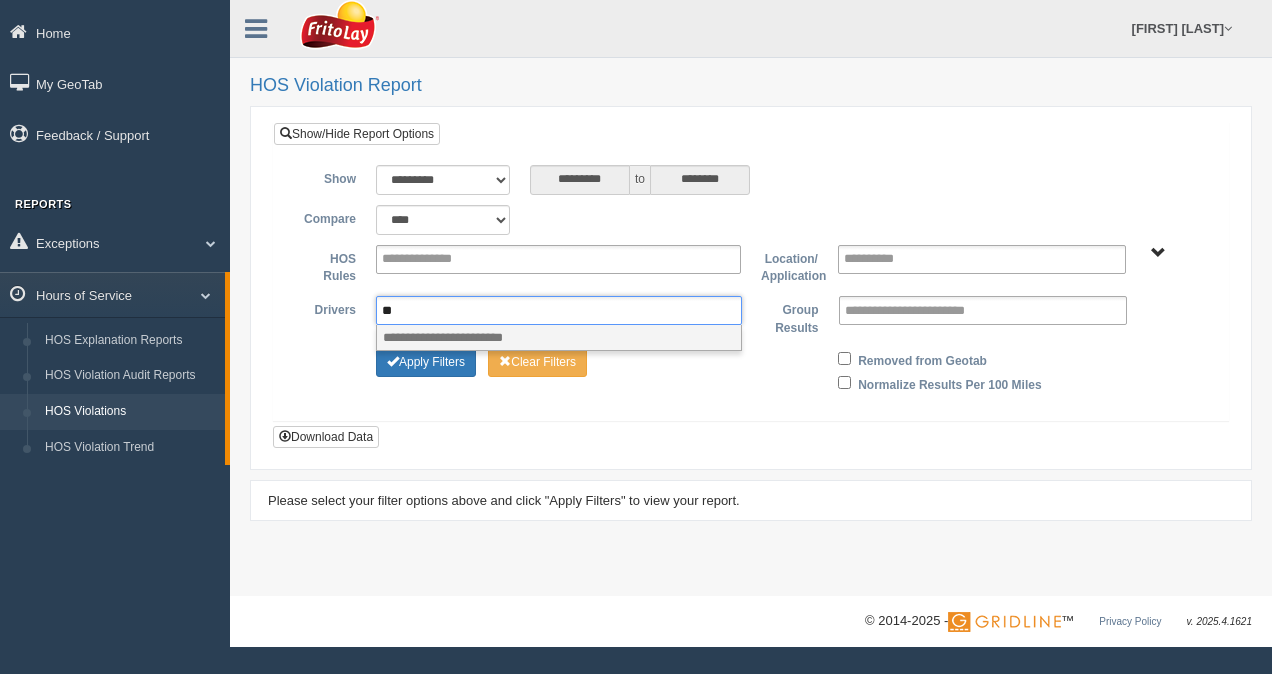 type on "*" 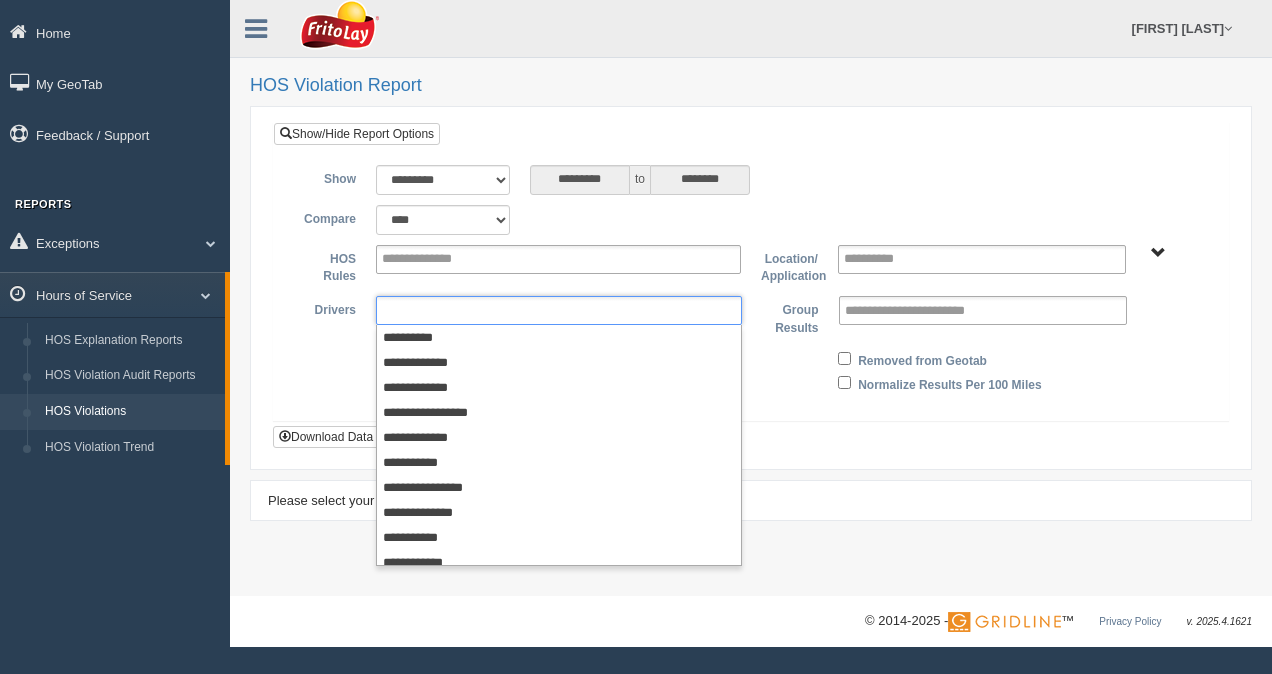 type on "**********" 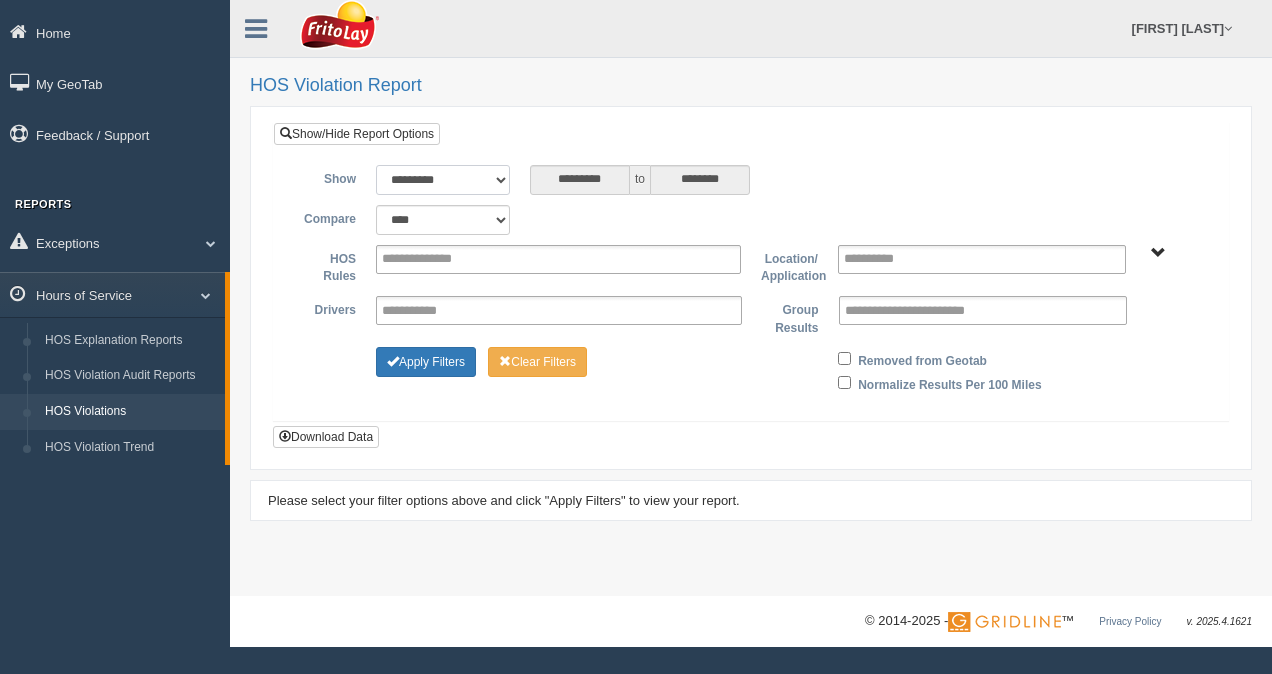 click on "**********" at bounding box center [443, 180] 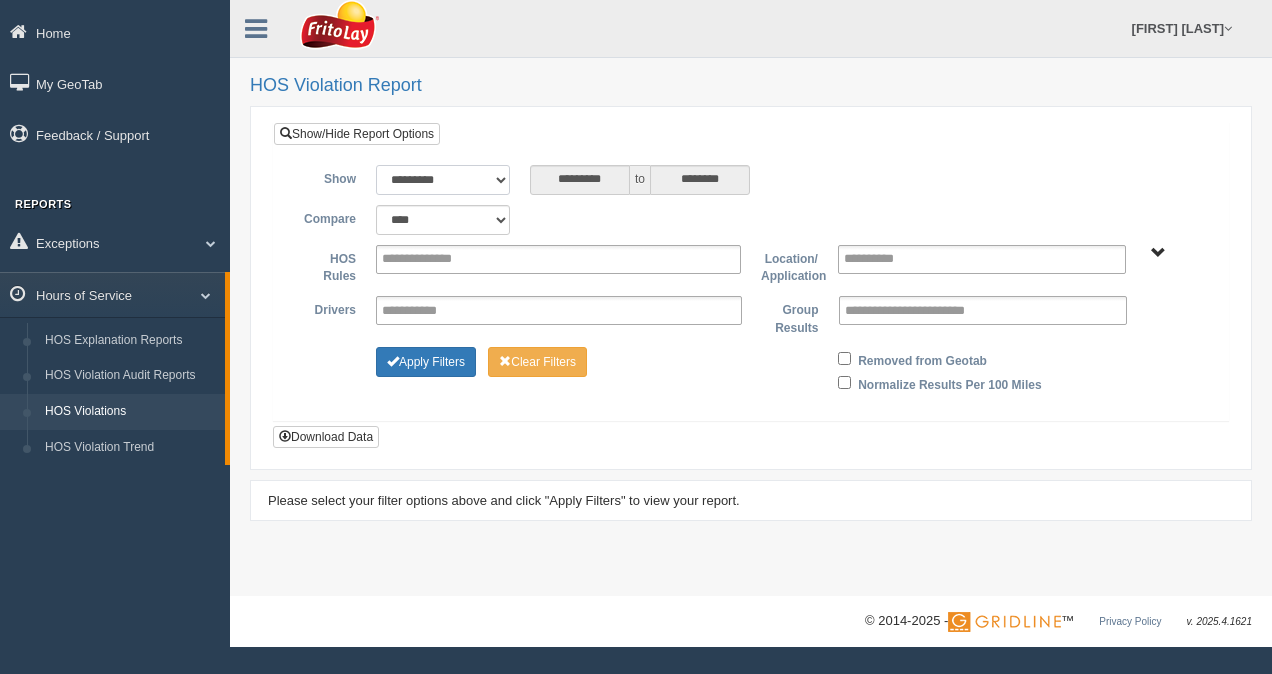 select on "**********" 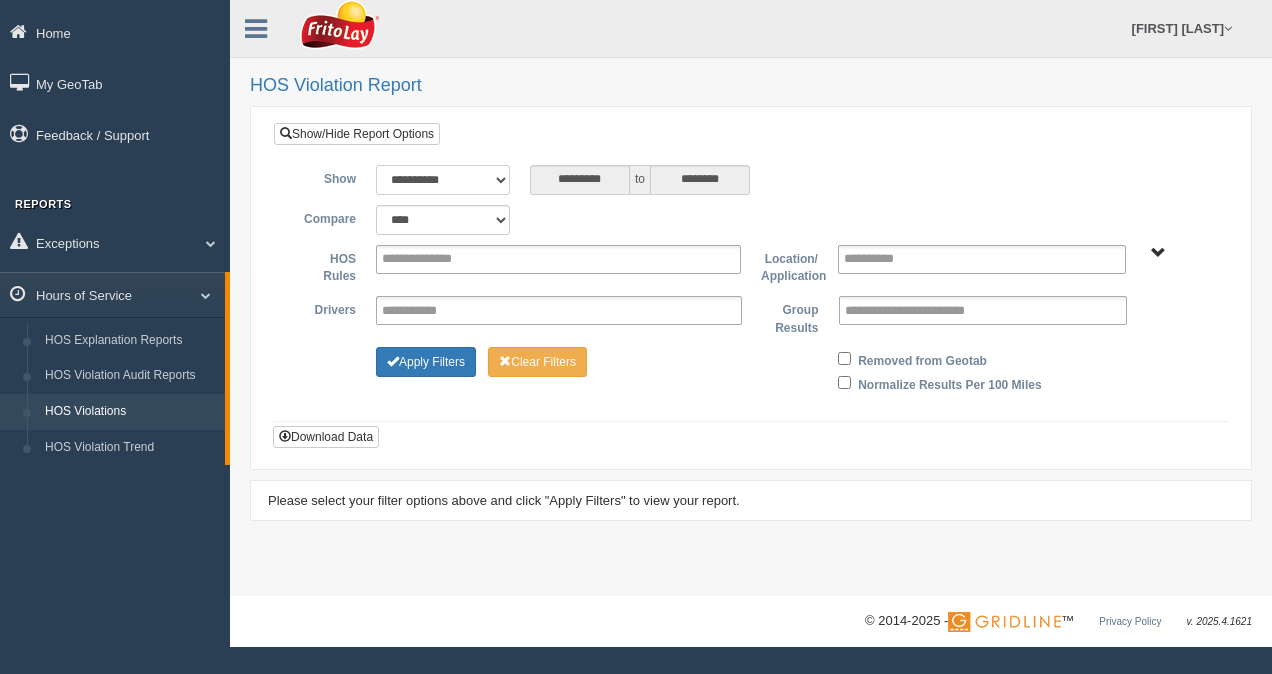click on "**********" at bounding box center [443, 180] 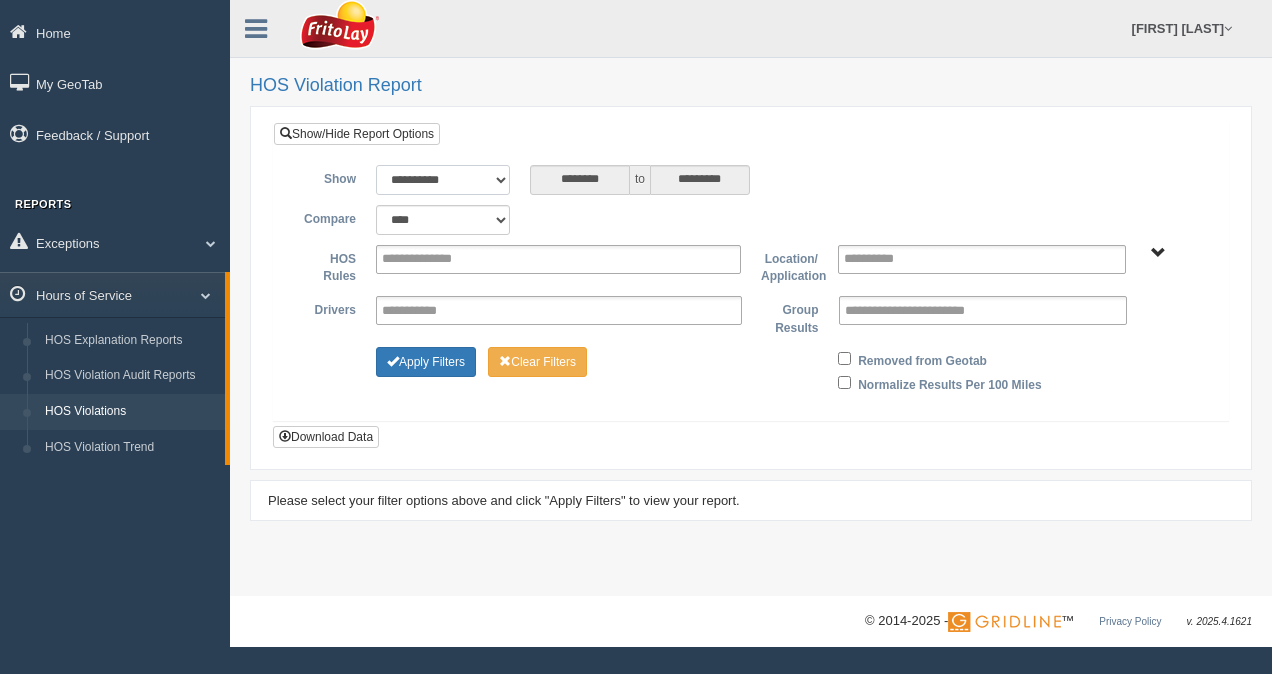 click on "**********" at bounding box center [443, 180] 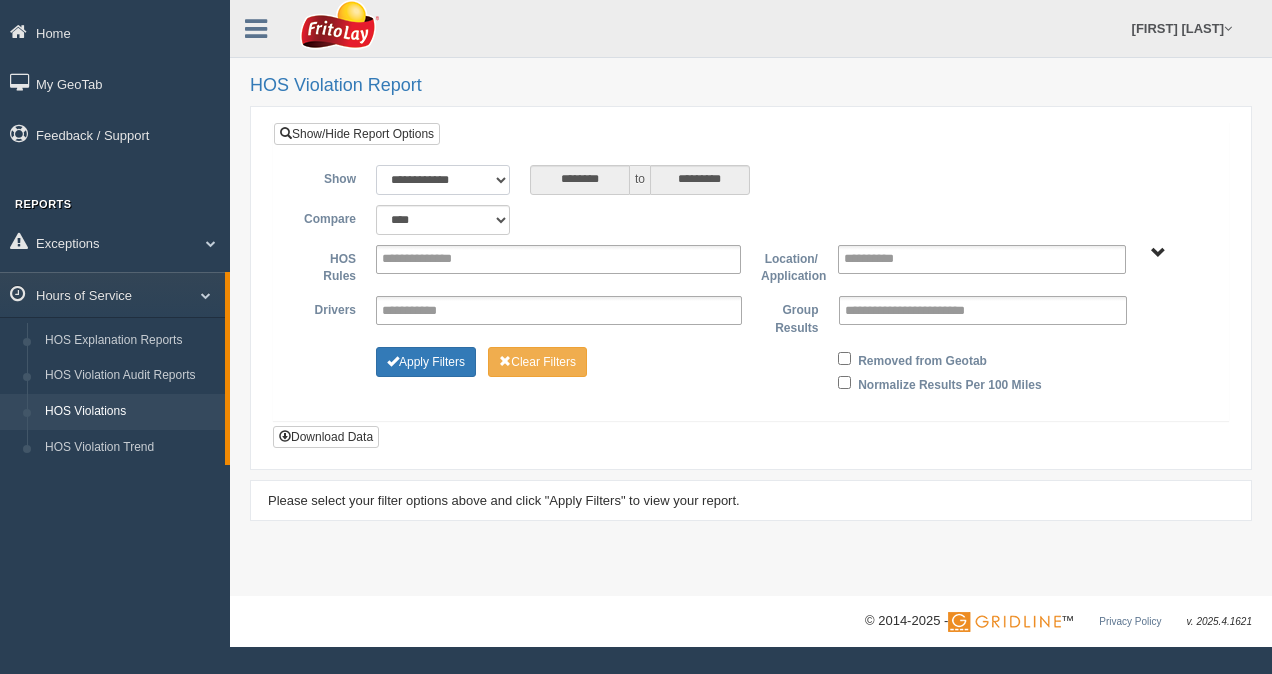 click on "**********" at bounding box center [443, 180] 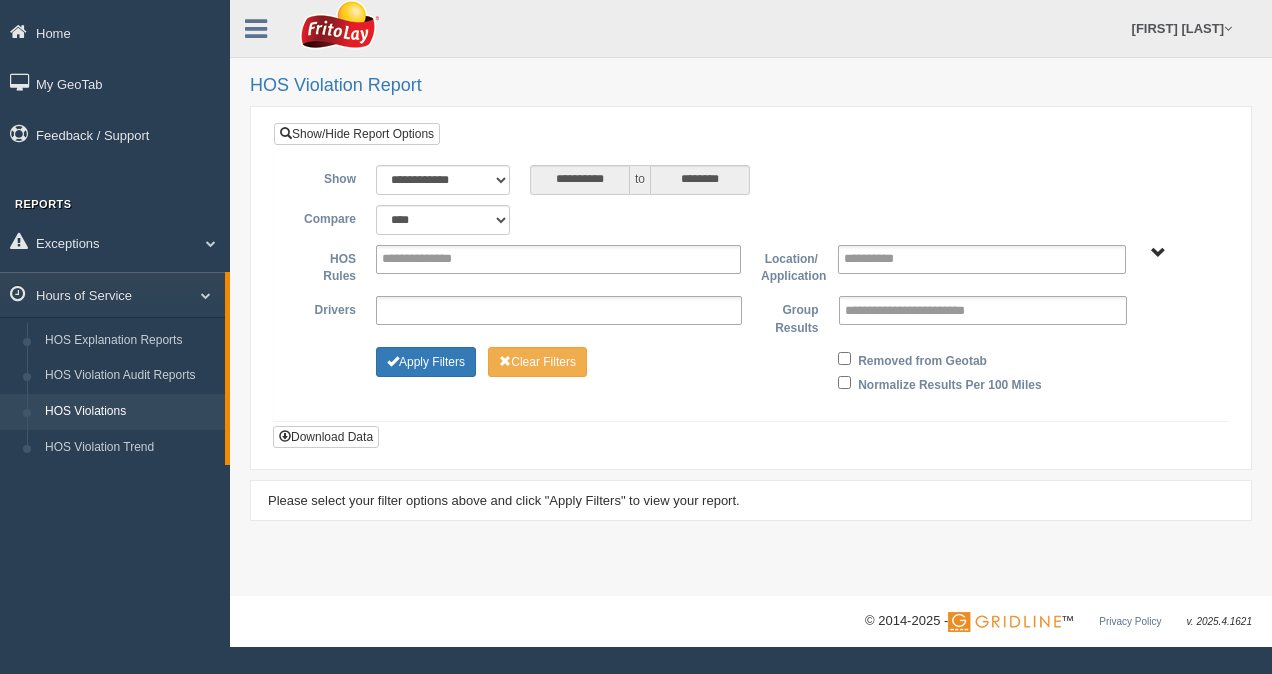 click at bounding box center (424, 310) 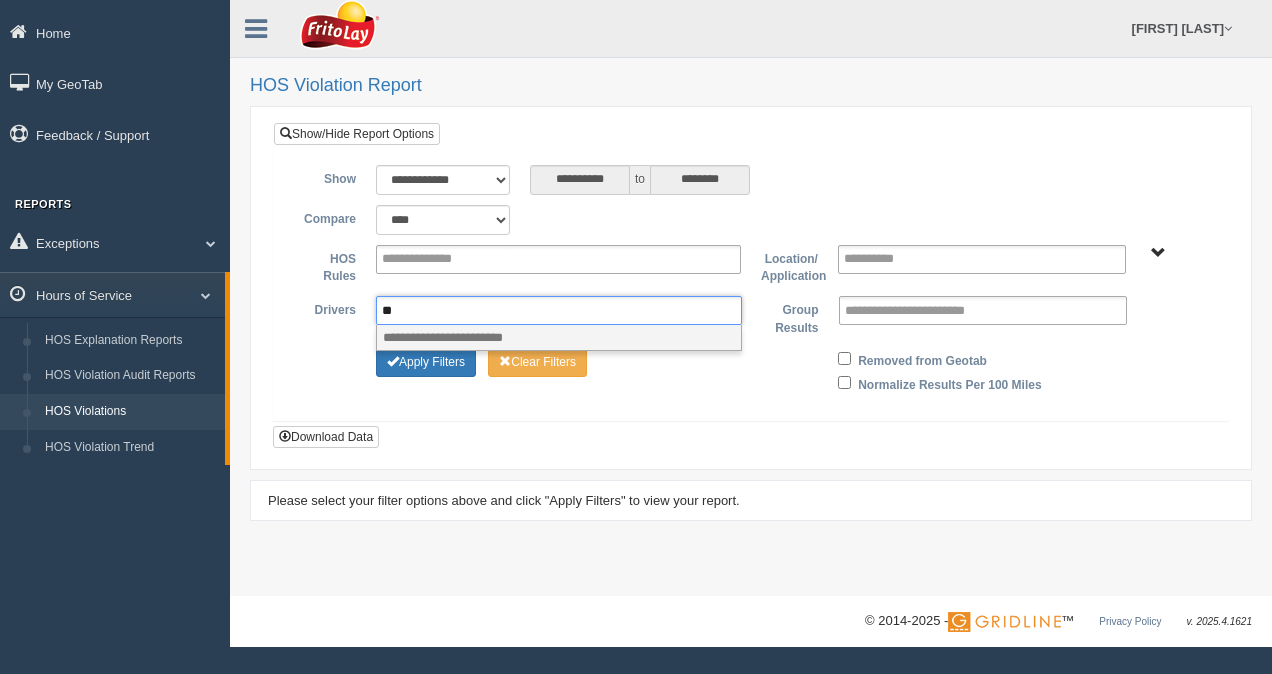 type on "*" 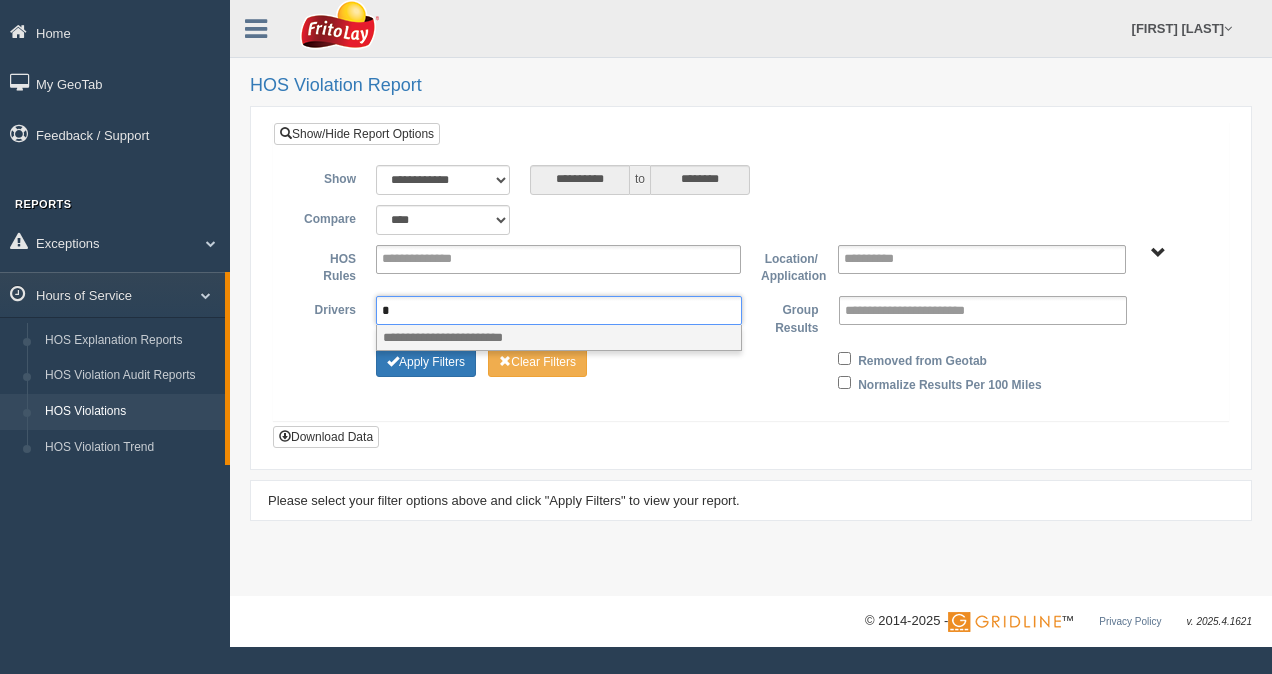 type 